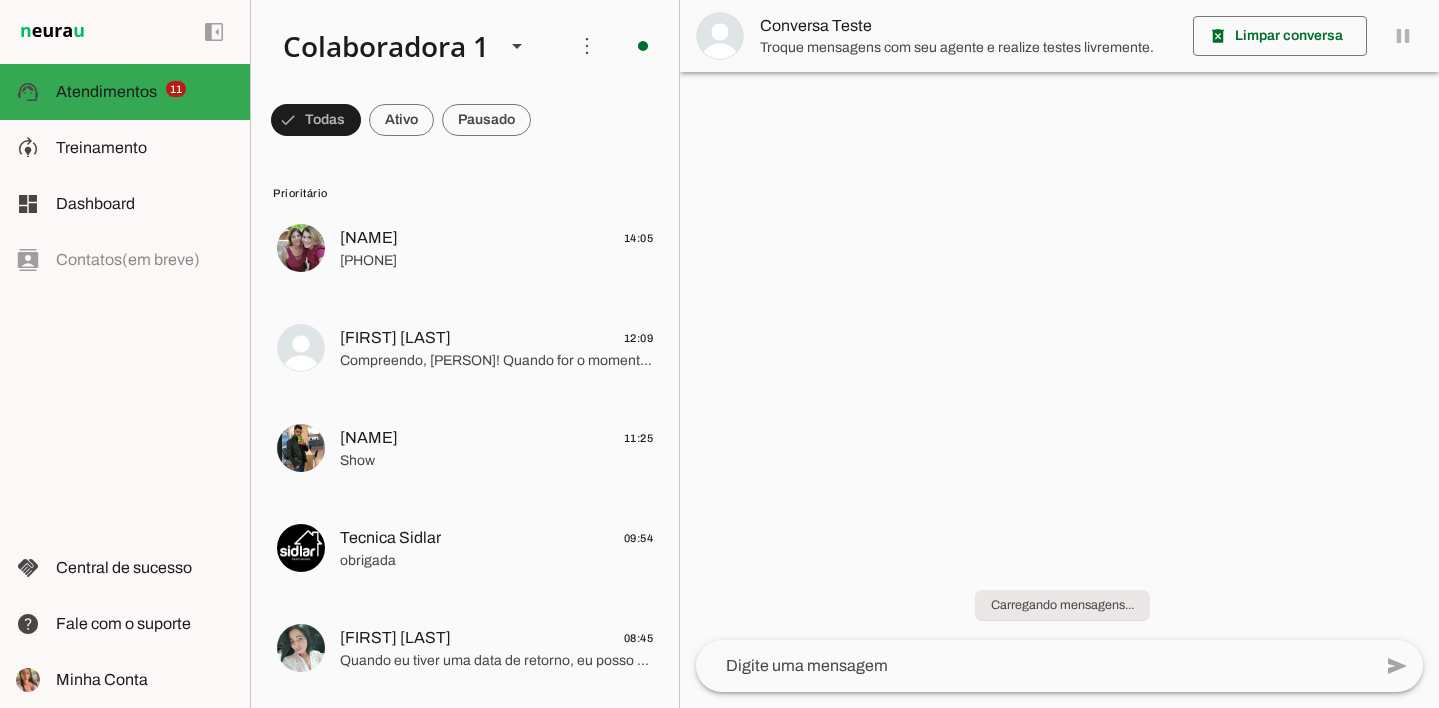 scroll, scrollTop: 0, scrollLeft: 0, axis: both 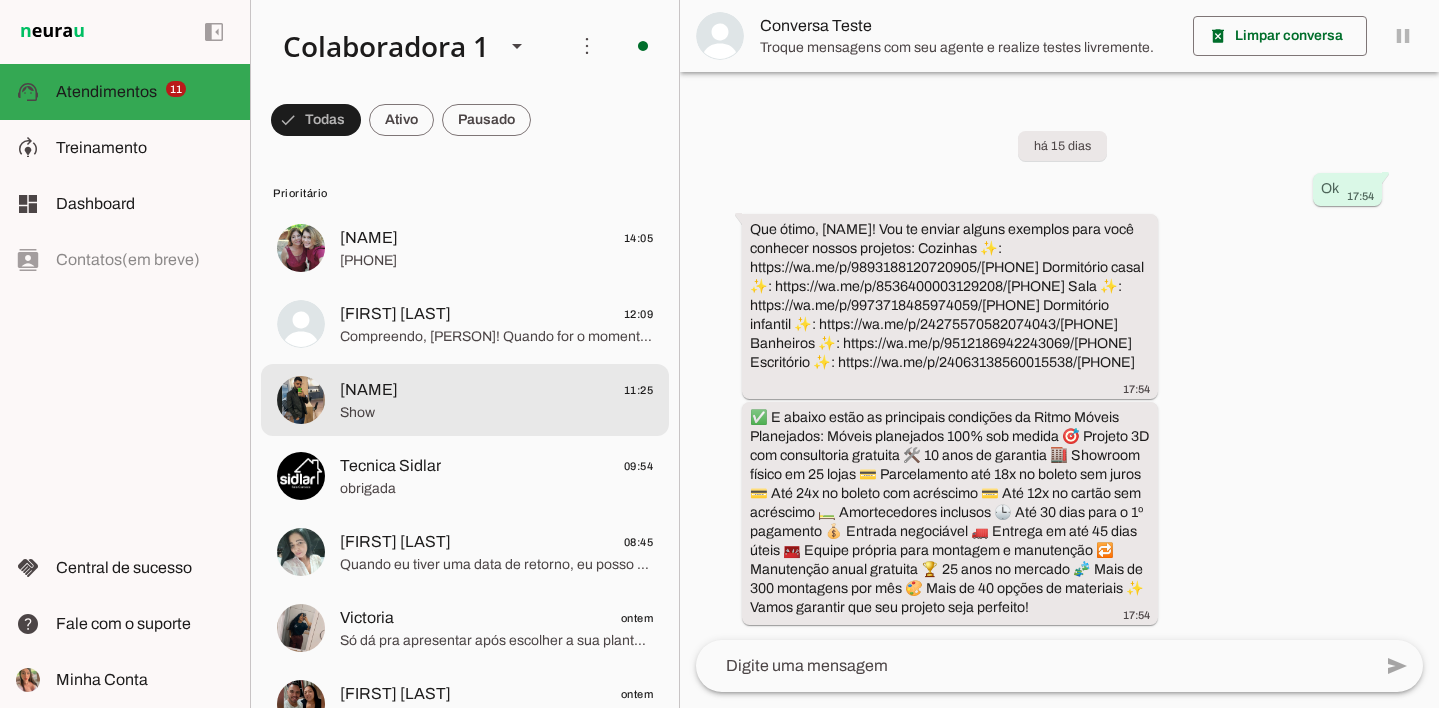 click on "[FIRST] [LAST]
11:25
Show" at bounding box center [465, 248] 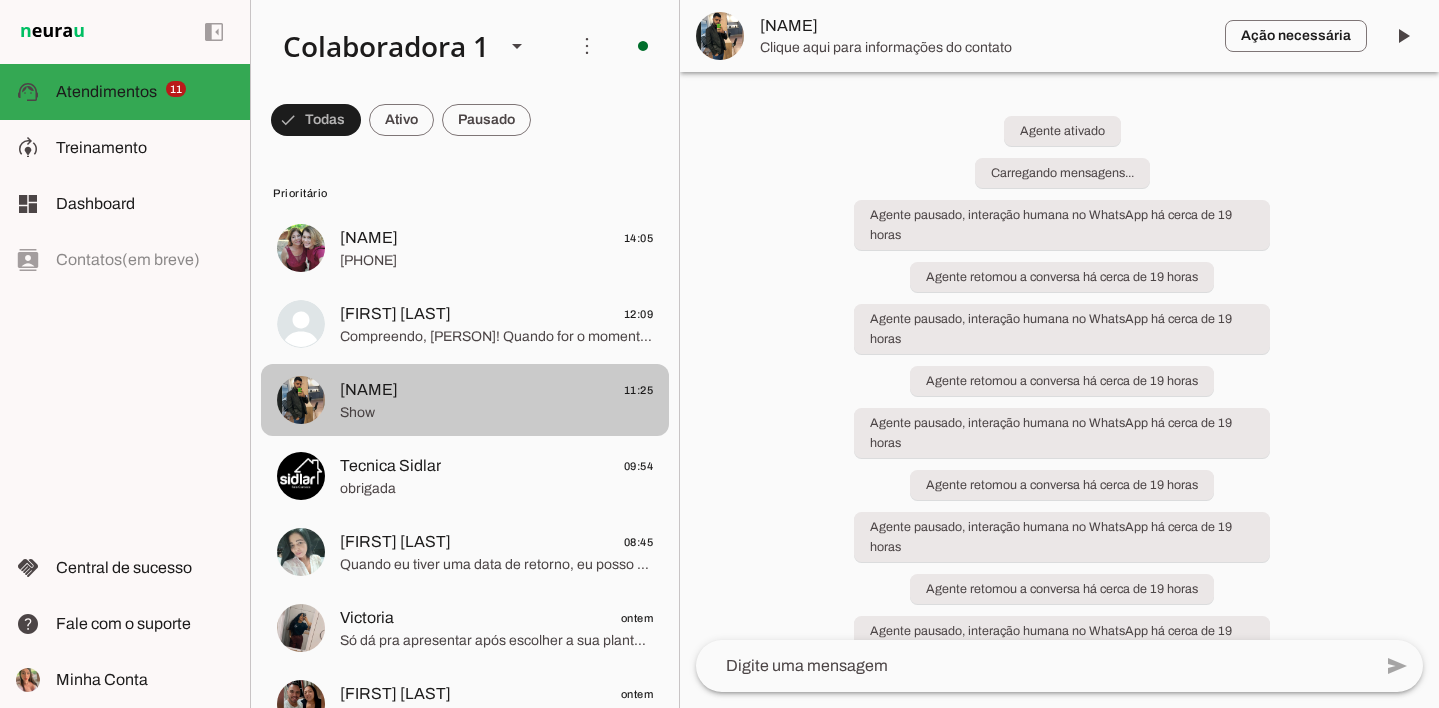 scroll, scrollTop: 39, scrollLeft: 0, axis: vertical 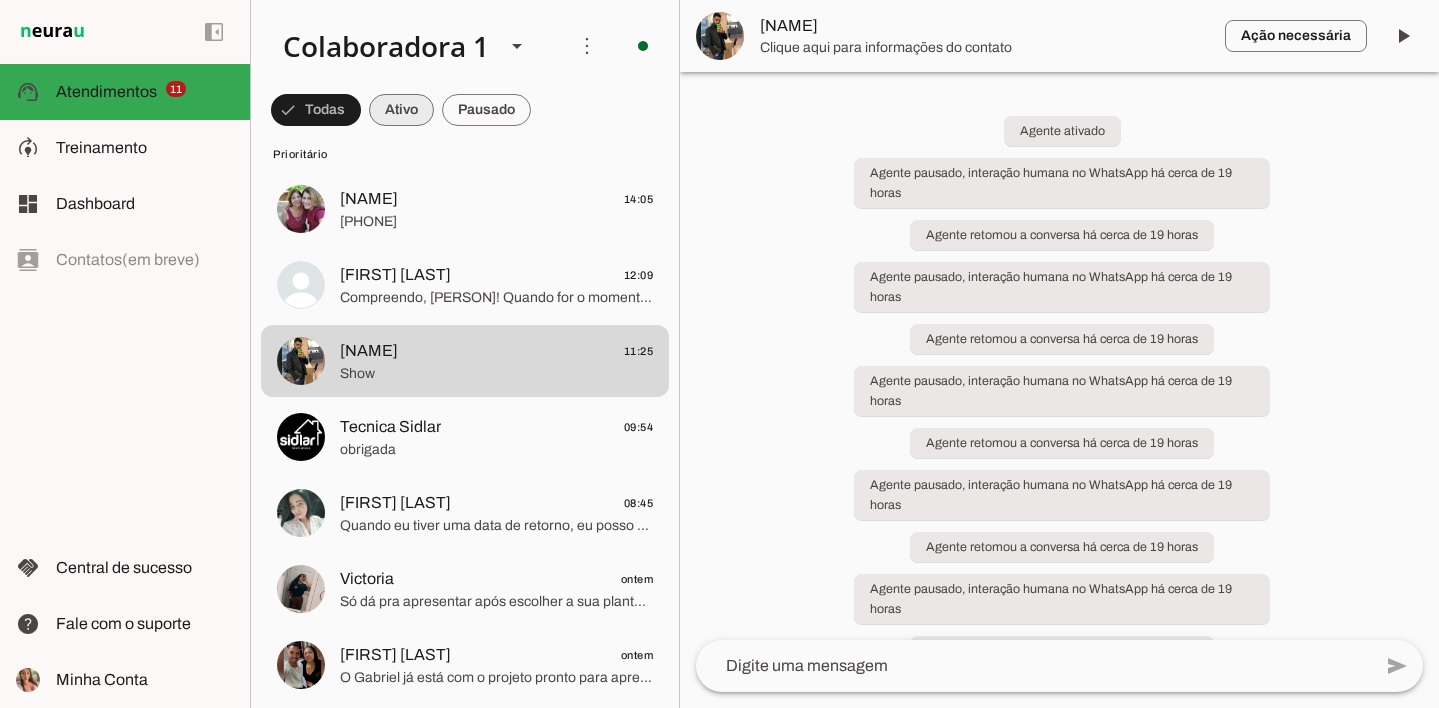click at bounding box center (316, 110) 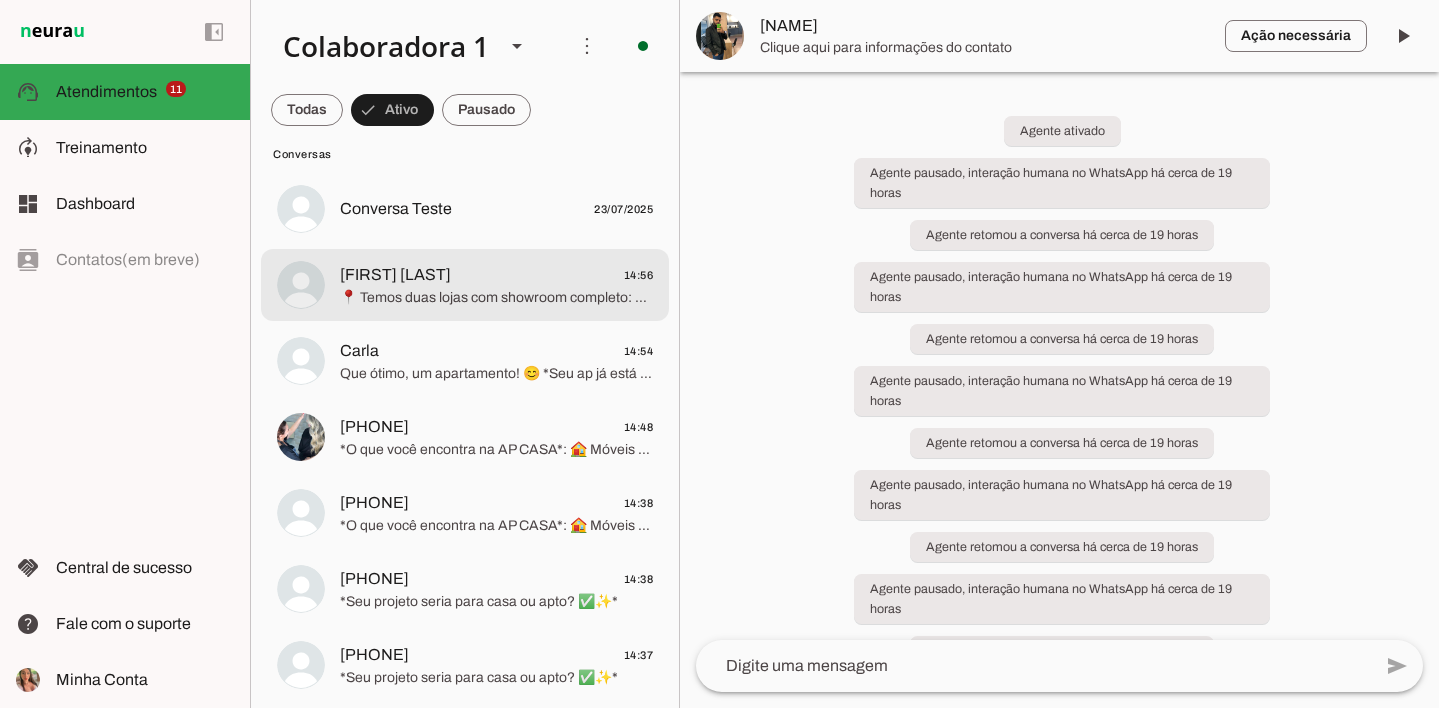 click on "[FIRST] [LAST]
[TIME]" 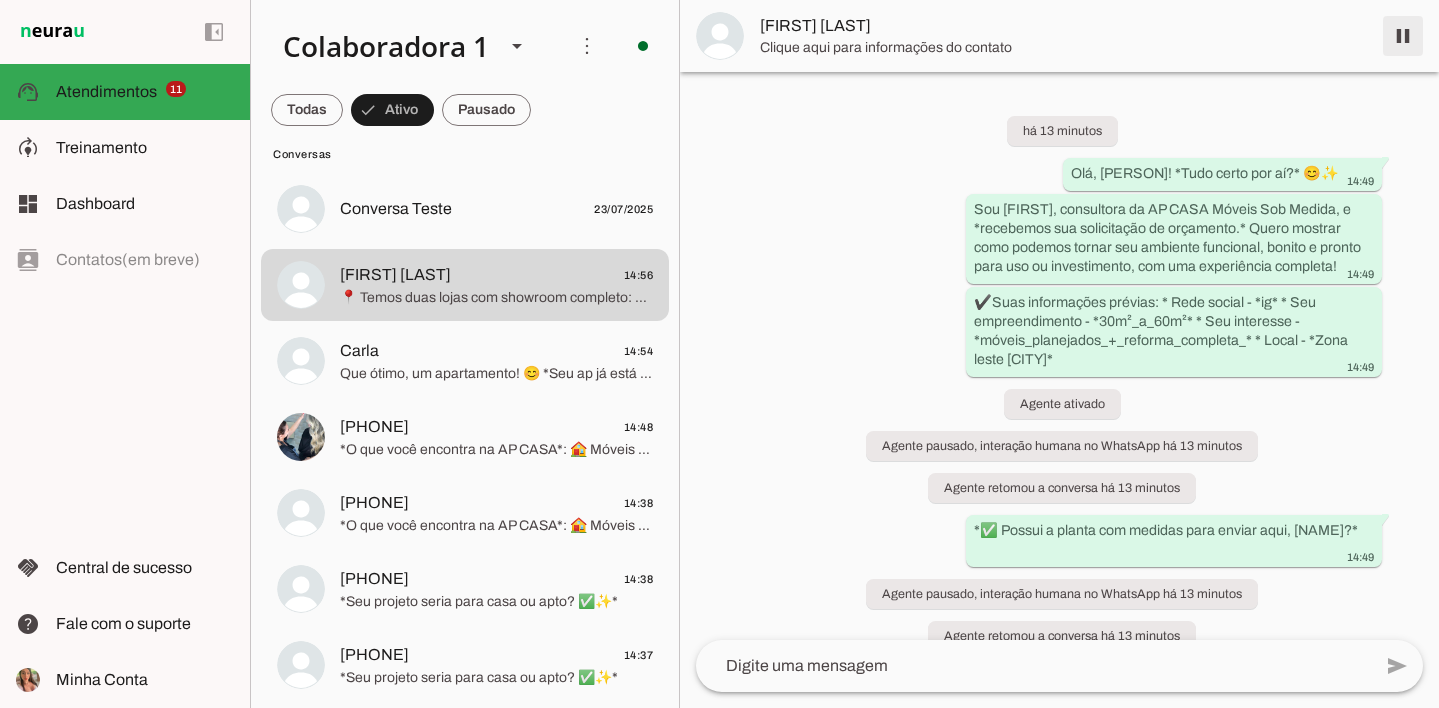 click at bounding box center (1403, 36) 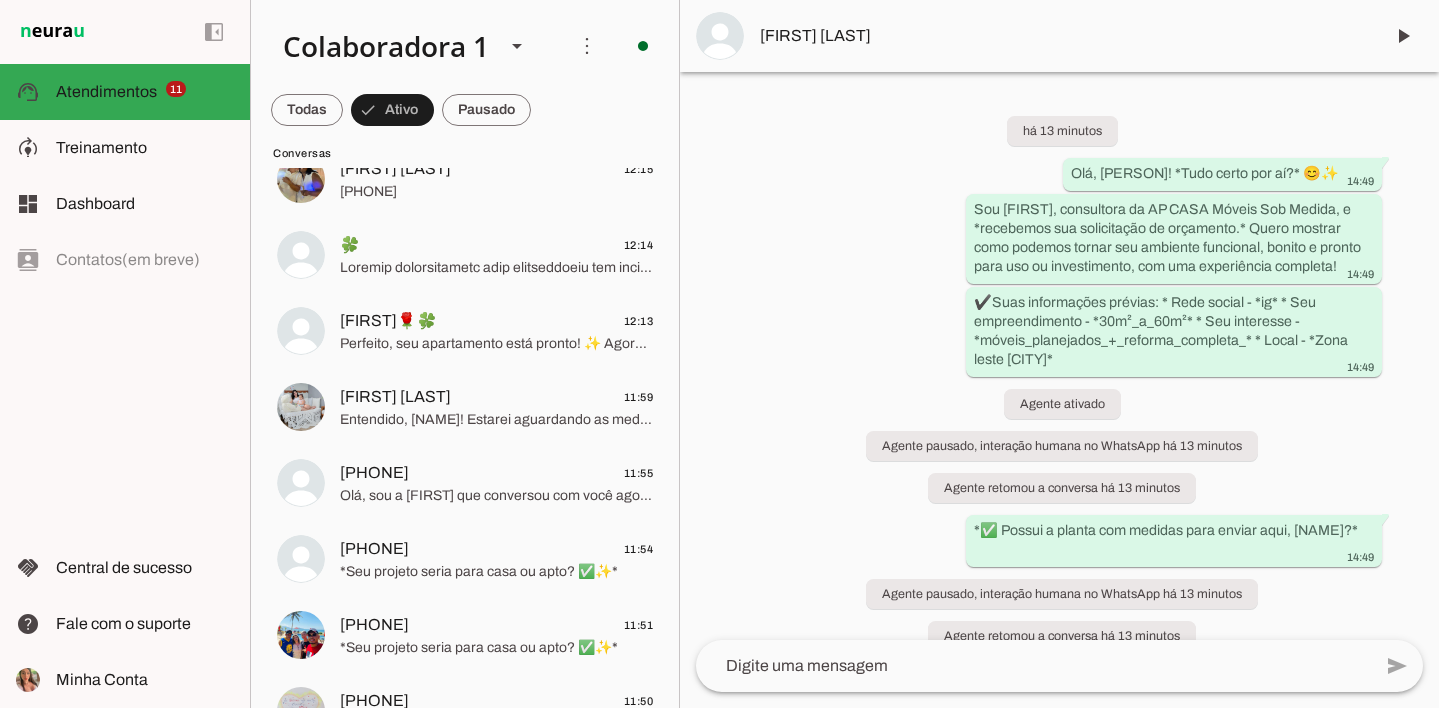 scroll, scrollTop: 637, scrollLeft: 0, axis: vertical 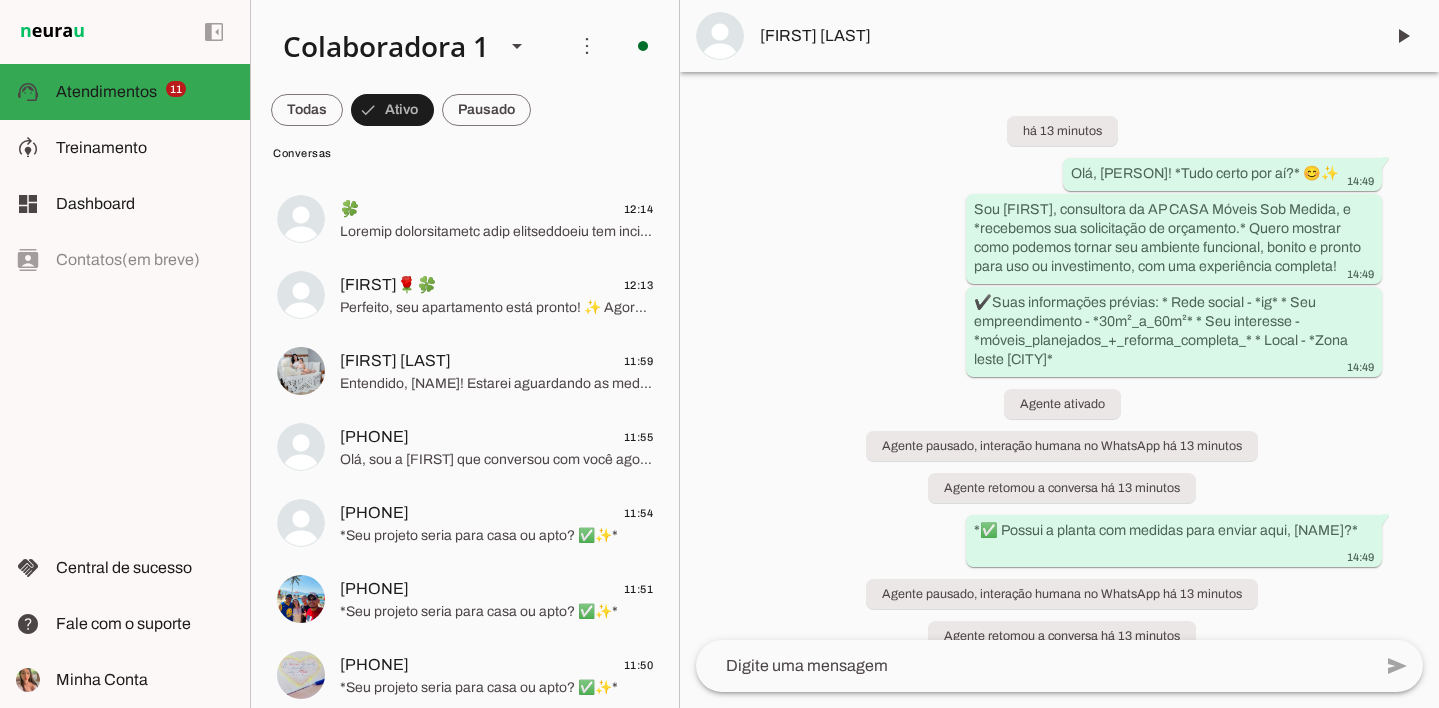 click on "Entendido, [NAME]! Estarei aguardando as medidas às [TIME]. 😊" 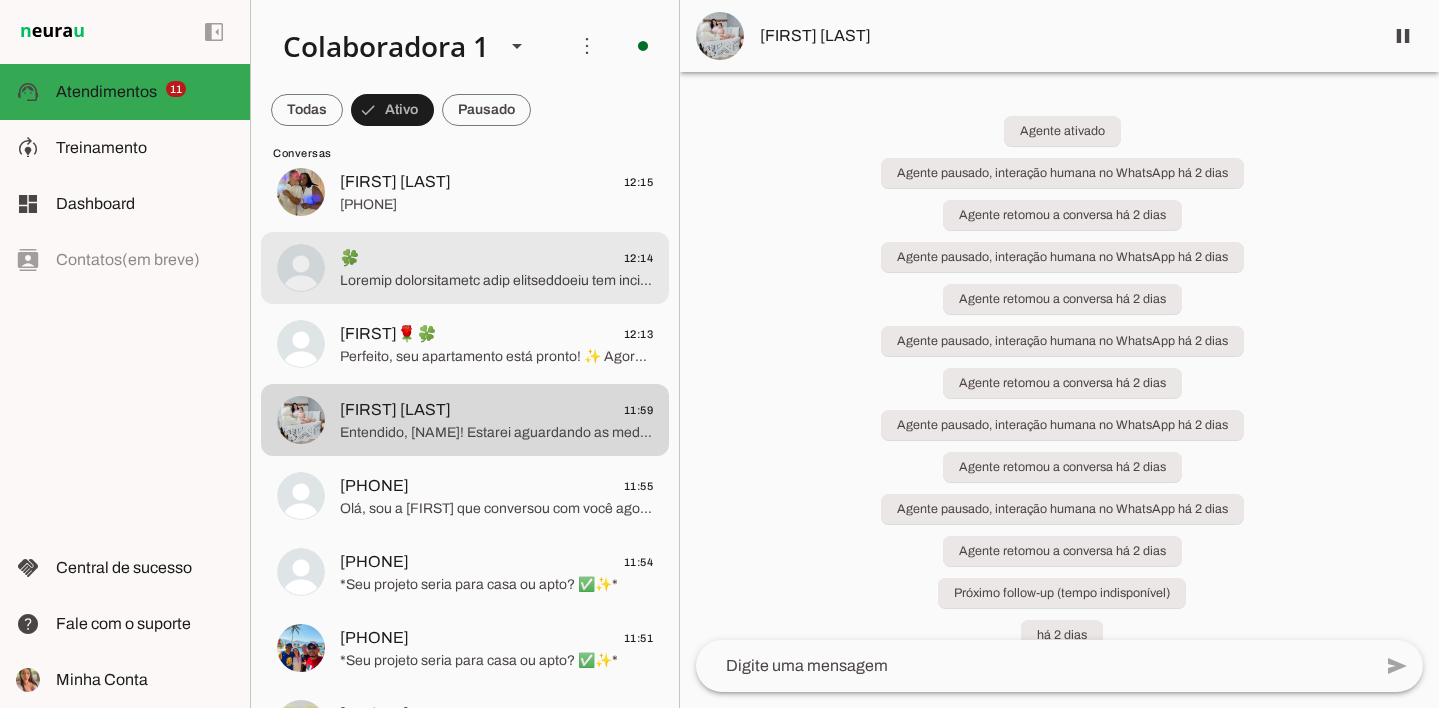 scroll, scrollTop: 615, scrollLeft: 0, axis: vertical 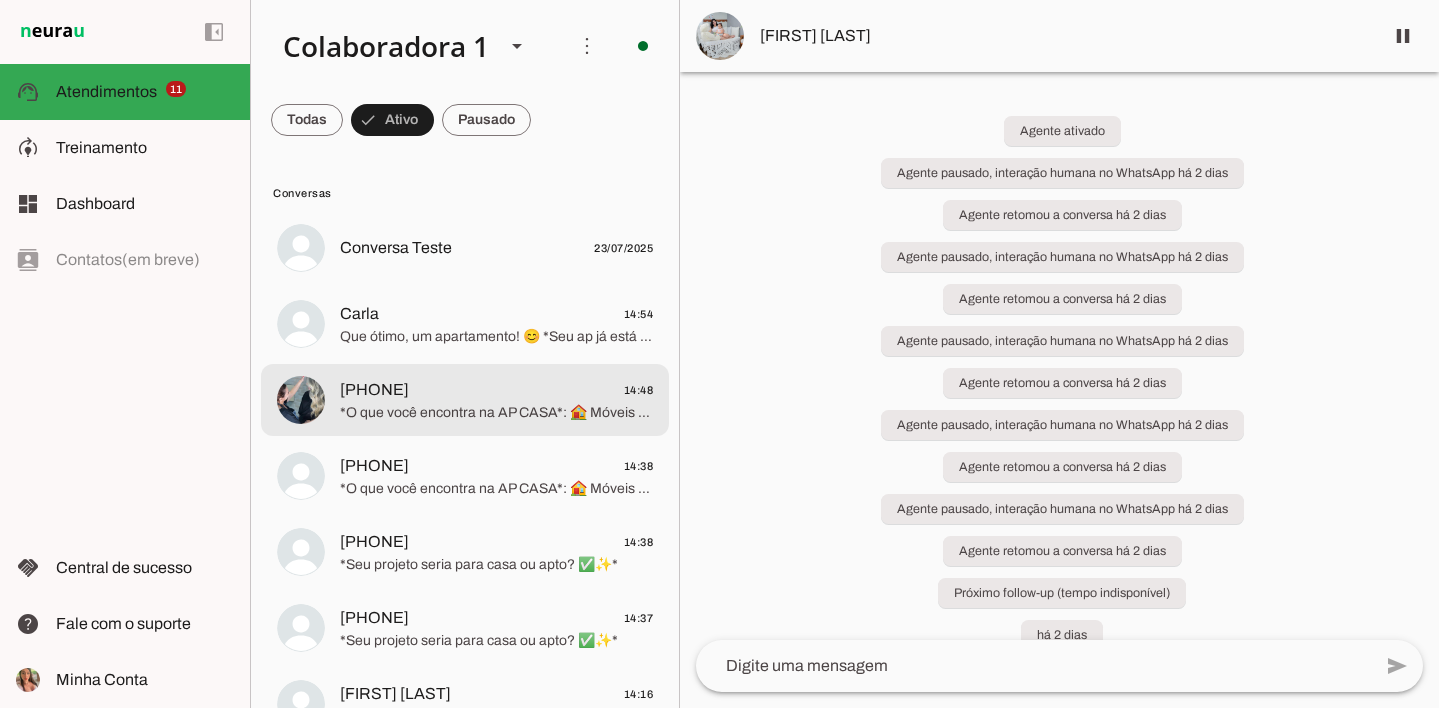 click on "[PHONE]
[TIME]" 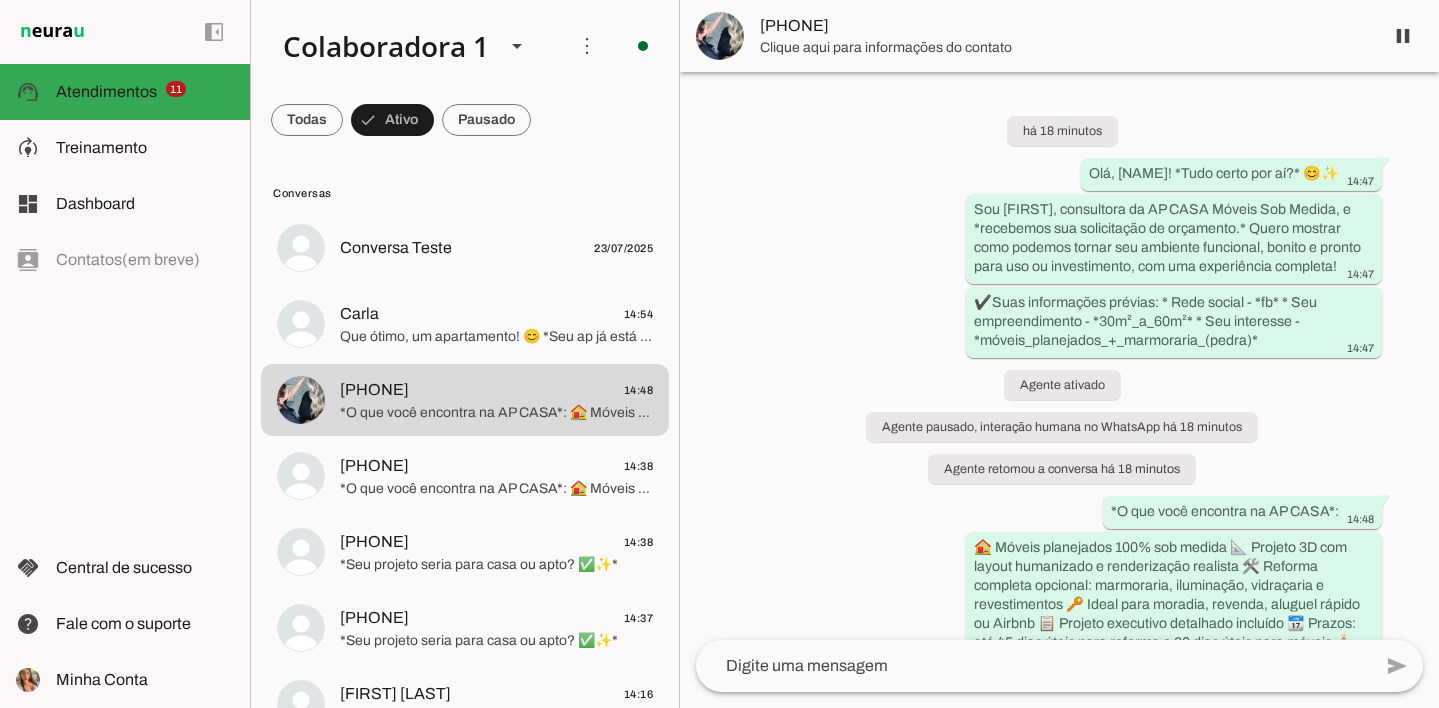 scroll, scrollTop: 255, scrollLeft: 0, axis: vertical 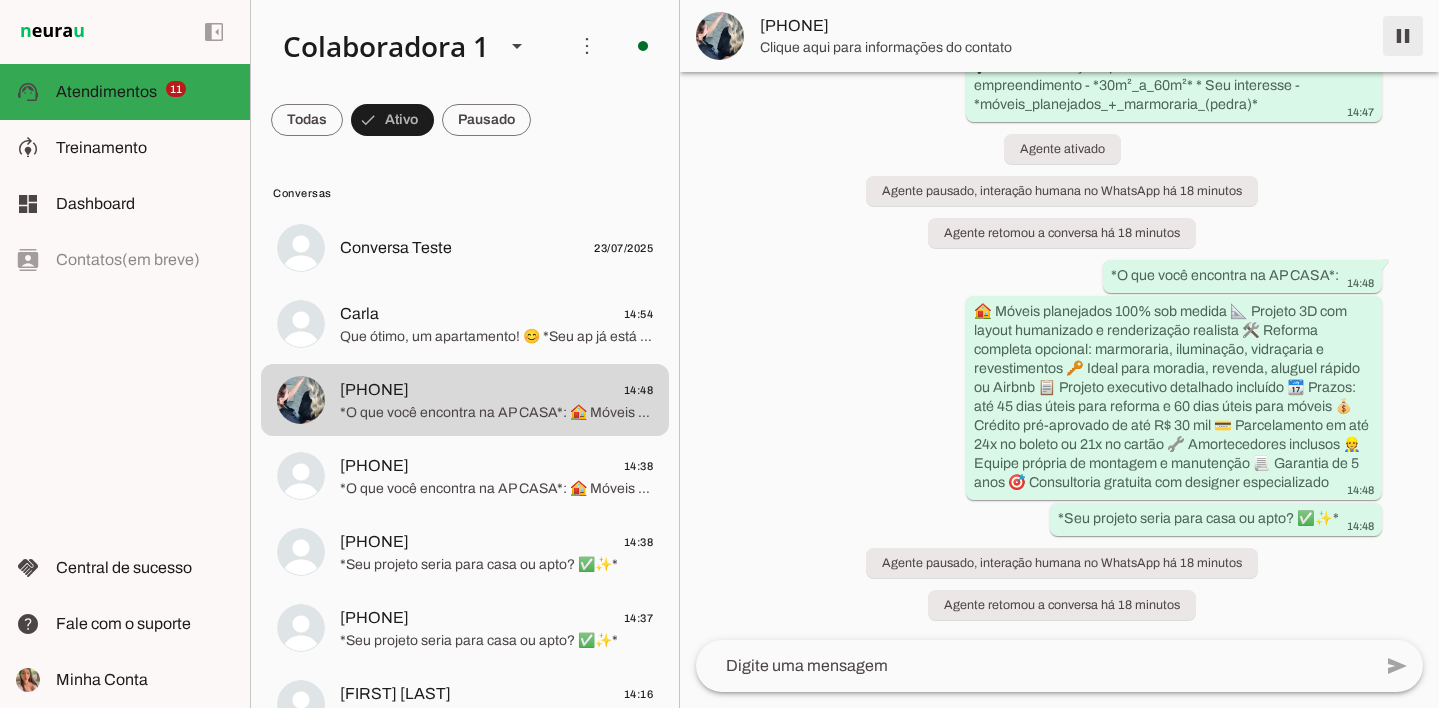 drag, startPoint x: 1412, startPoint y: 28, endPoint x: 396, endPoint y: 496, distance: 1118.6063 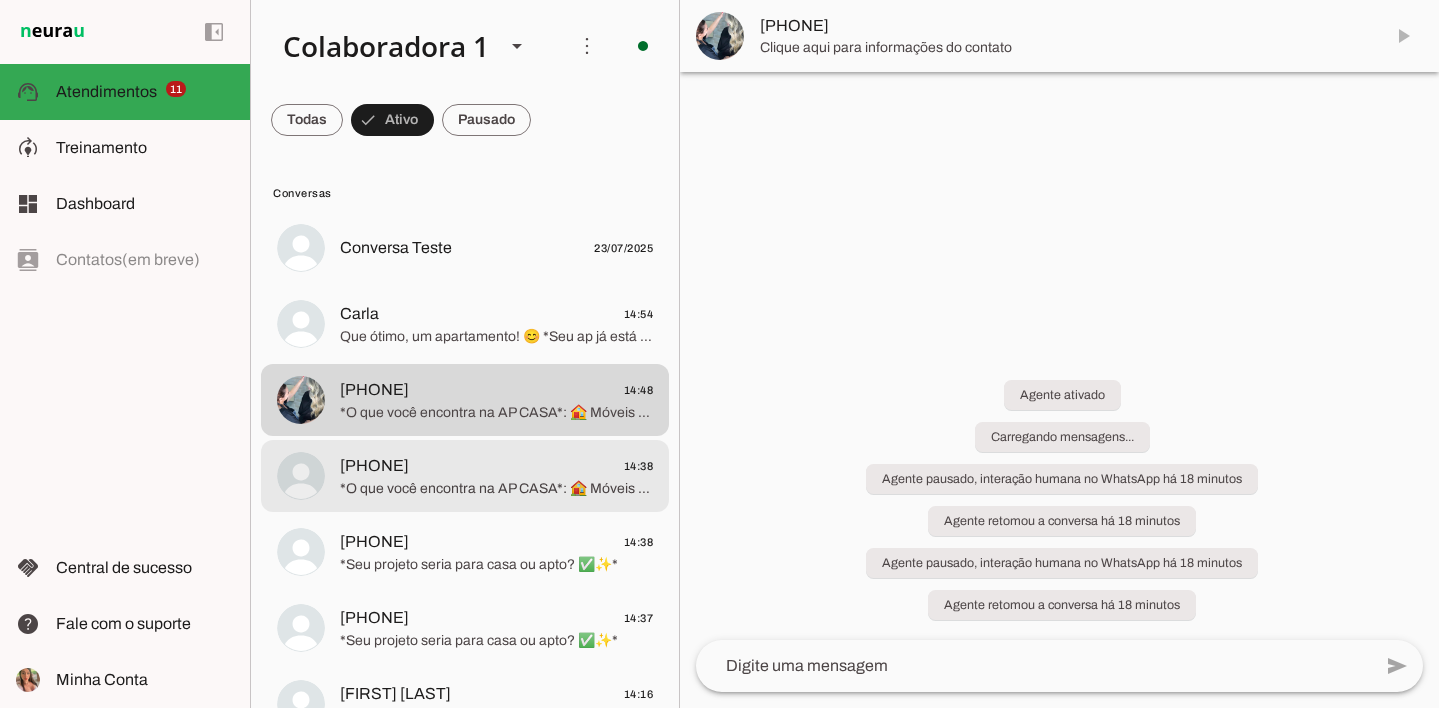 click on "*O que você encontra na AP CASA*:
🏠 Móveis planejados 100% sob medida
📐 Projeto 3D com layout humanizado e renderização realista
🛠️ Reforma completa opcional: marmoraria, iluminação, vidraçaria e revestimentos
🔑 Ideal para moradia, revenda, aluguel rápido ou Airbnb
📋 Projeto executivo detalhado incluído
📆 Prazos: até 45 dias úteis para reforma e 60 dias úteis para móveis
💰 Crédito pré-aprovado de até R$ 30 mil
💳 Parcelamento em até 24x no boleto ou 21x no cartão
🔧 Amortecedores inclusos
👷 Equipe própria de montagem e manutenção
📃 Garantia de 5 anos
🎯 Consultoria gratuita com designer especializado" 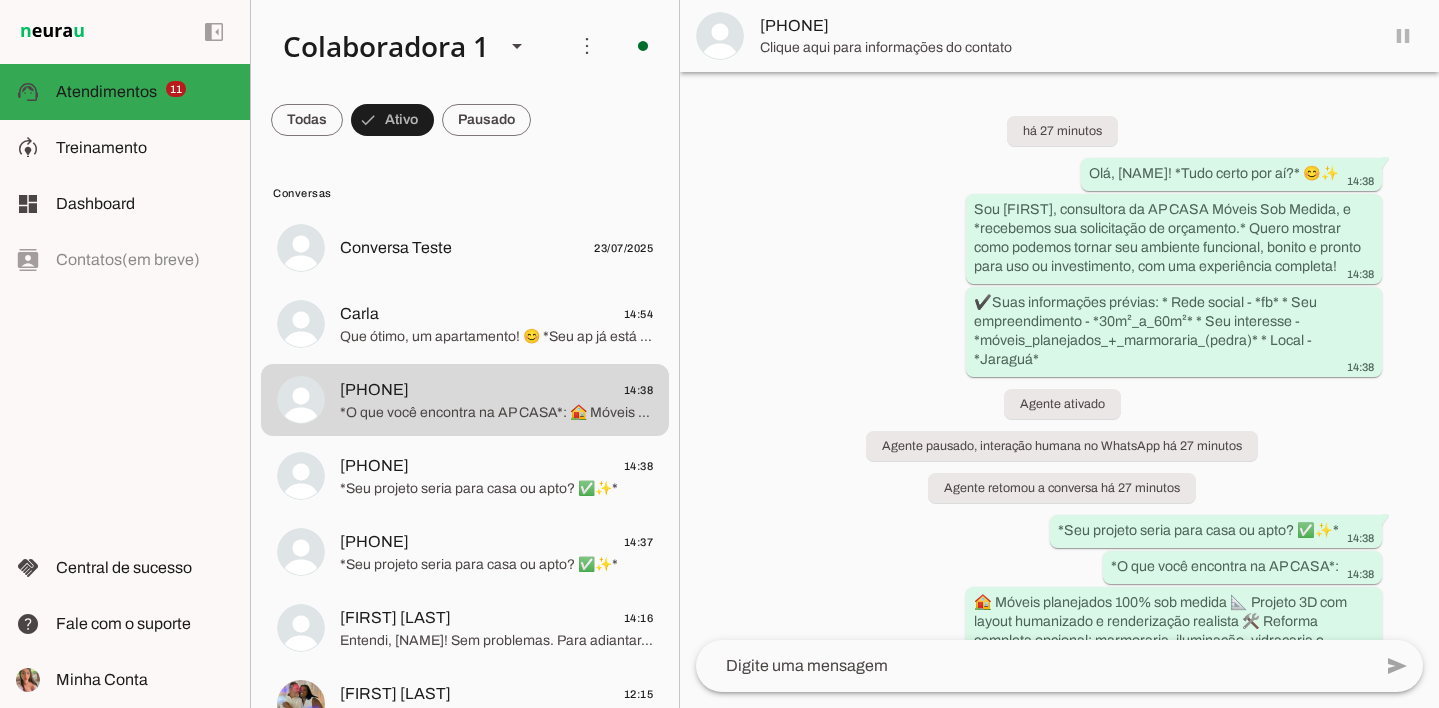 scroll, scrollTop: 274, scrollLeft: 0, axis: vertical 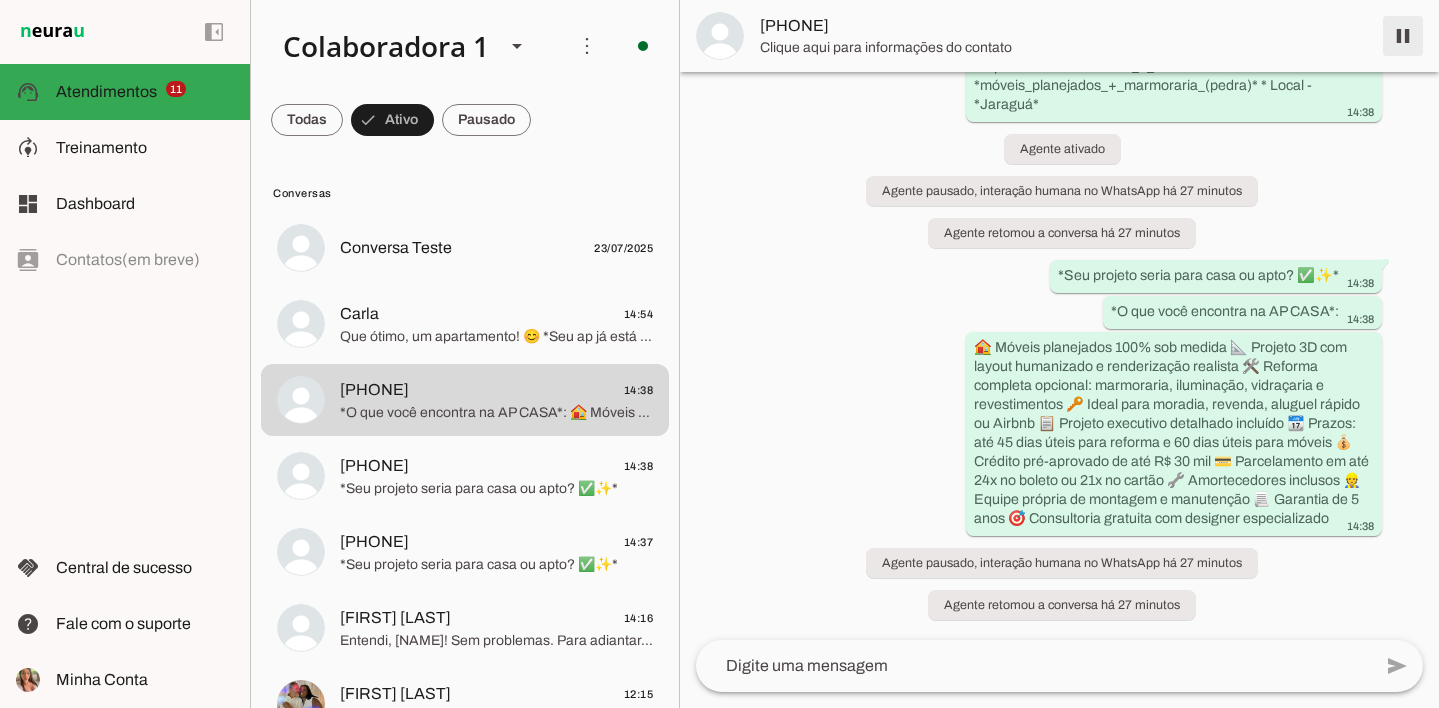 click at bounding box center [1403, 36] 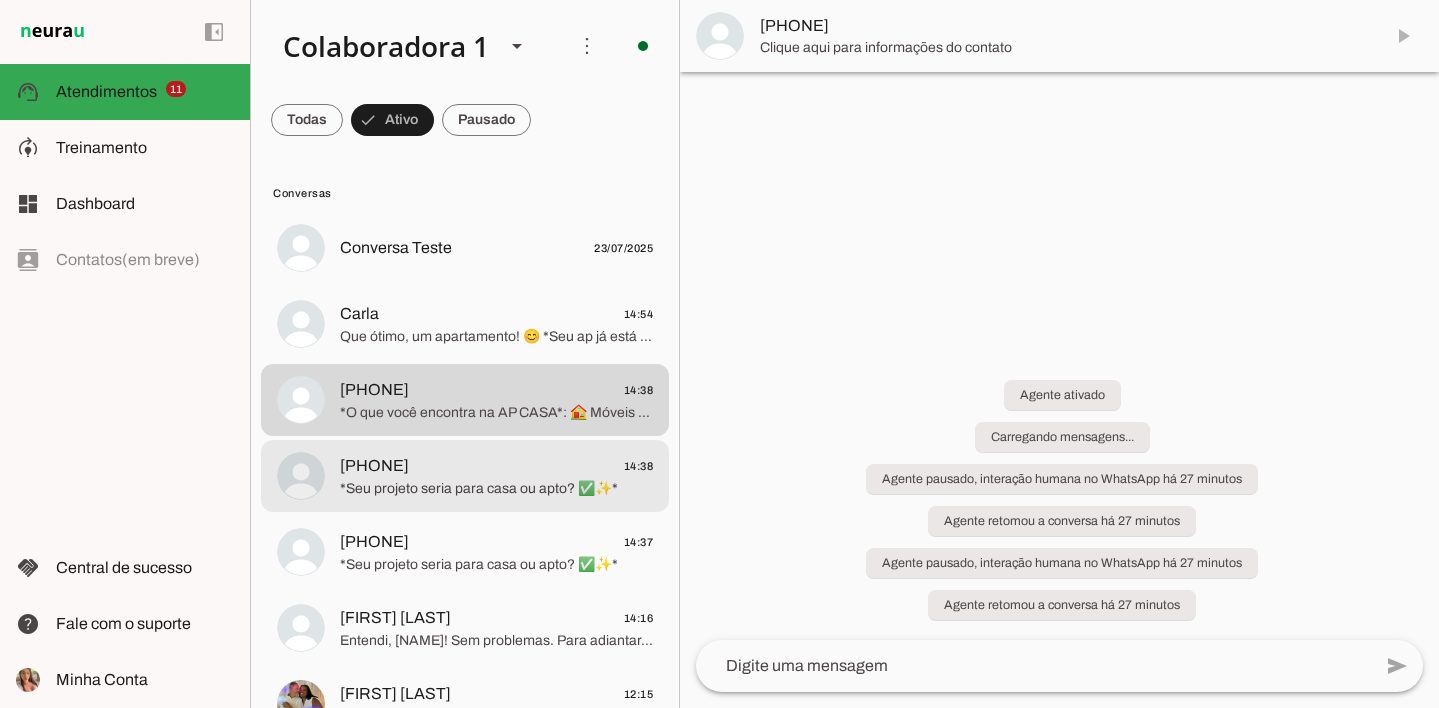 click on "*Seu projeto seria para casa ou apto? ✅✨*" 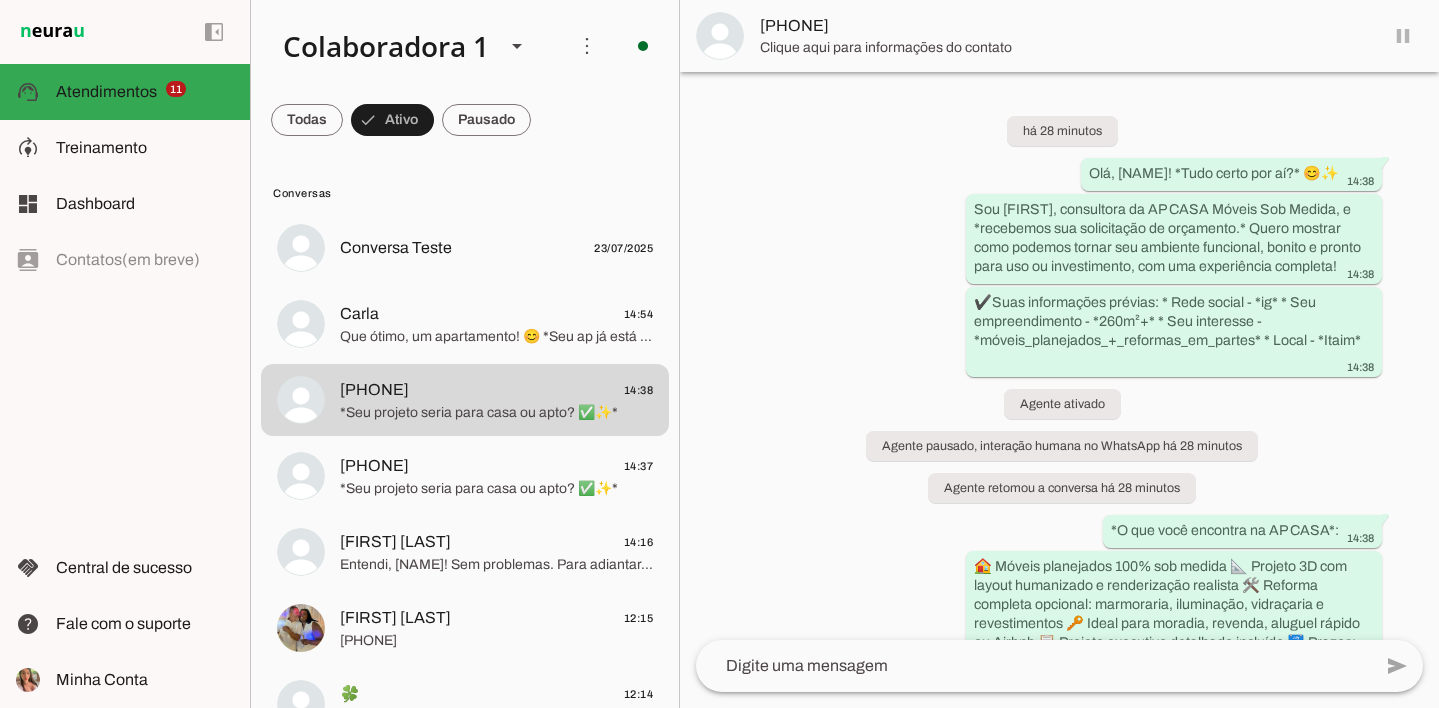 scroll, scrollTop: 274, scrollLeft: 0, axis: vertical 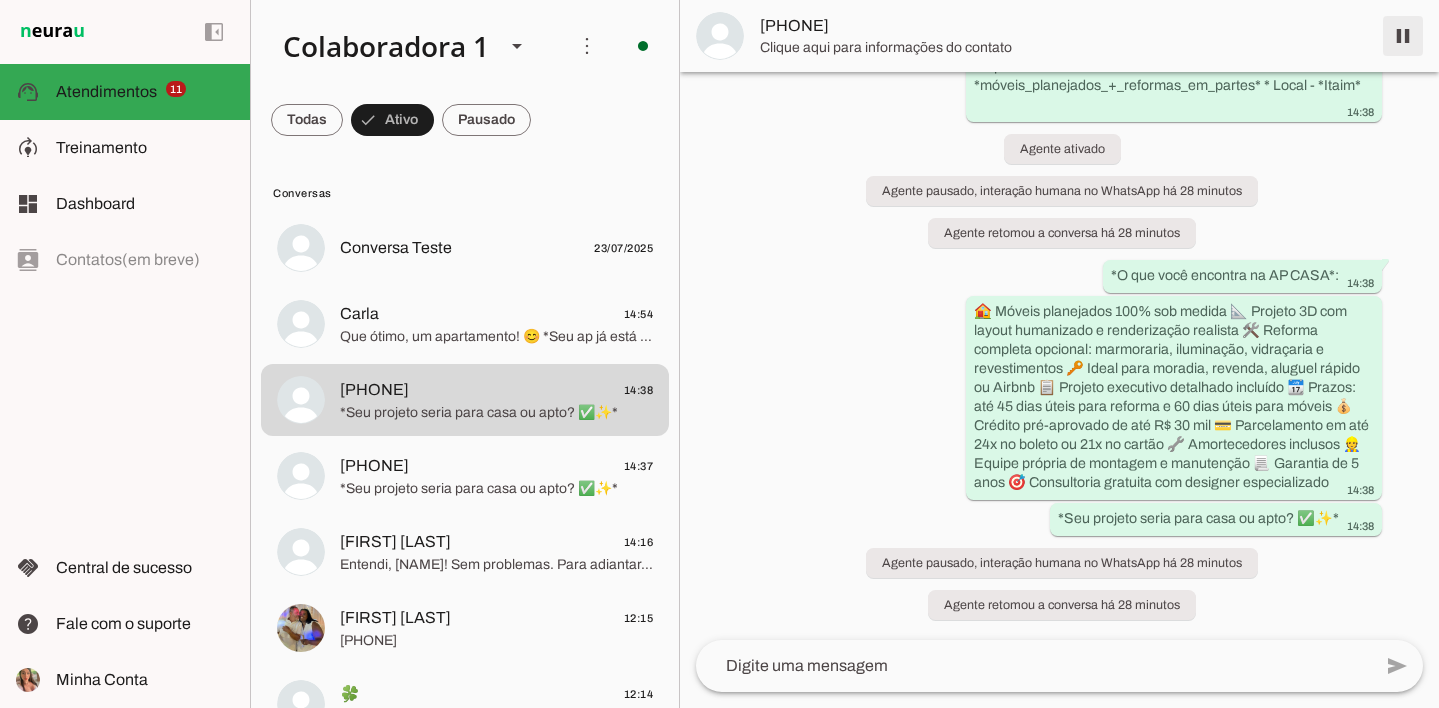 click at bounding box center (1403, 36) 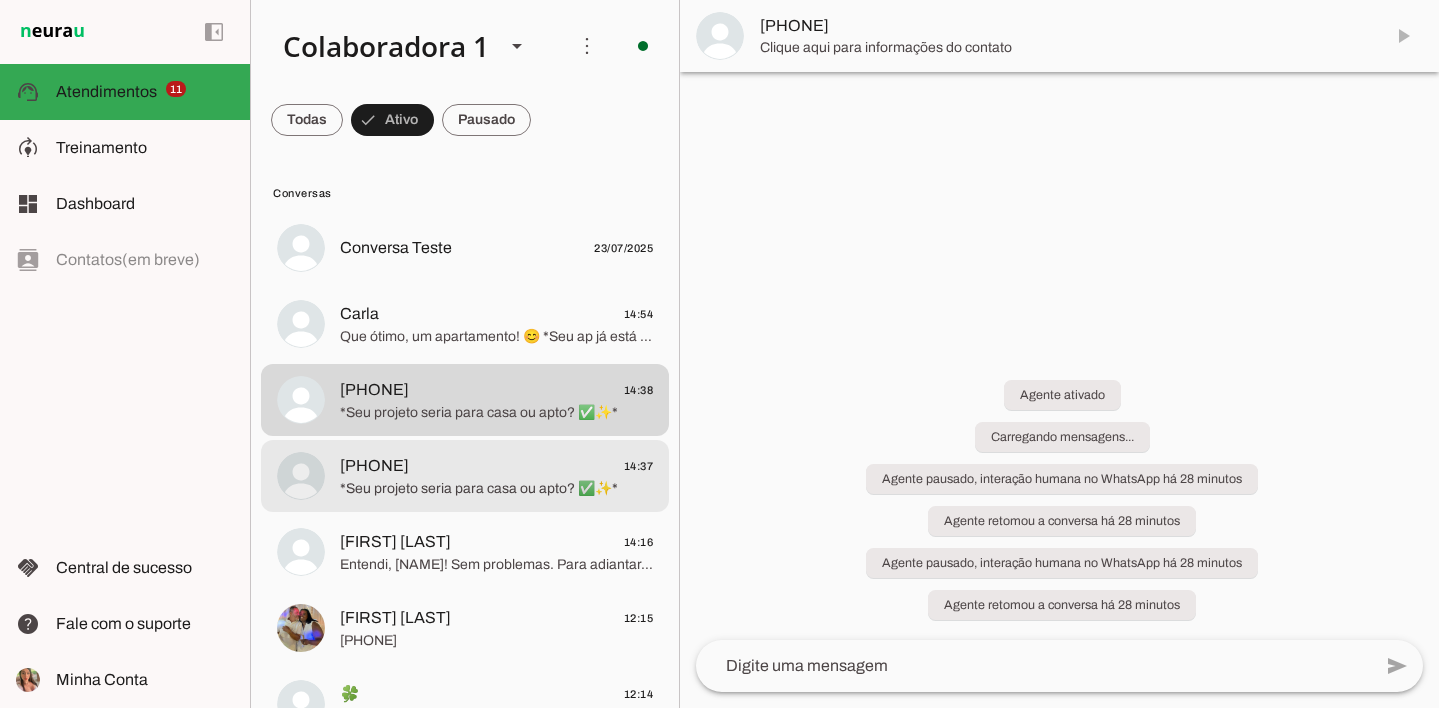 click on "[PHONE]" 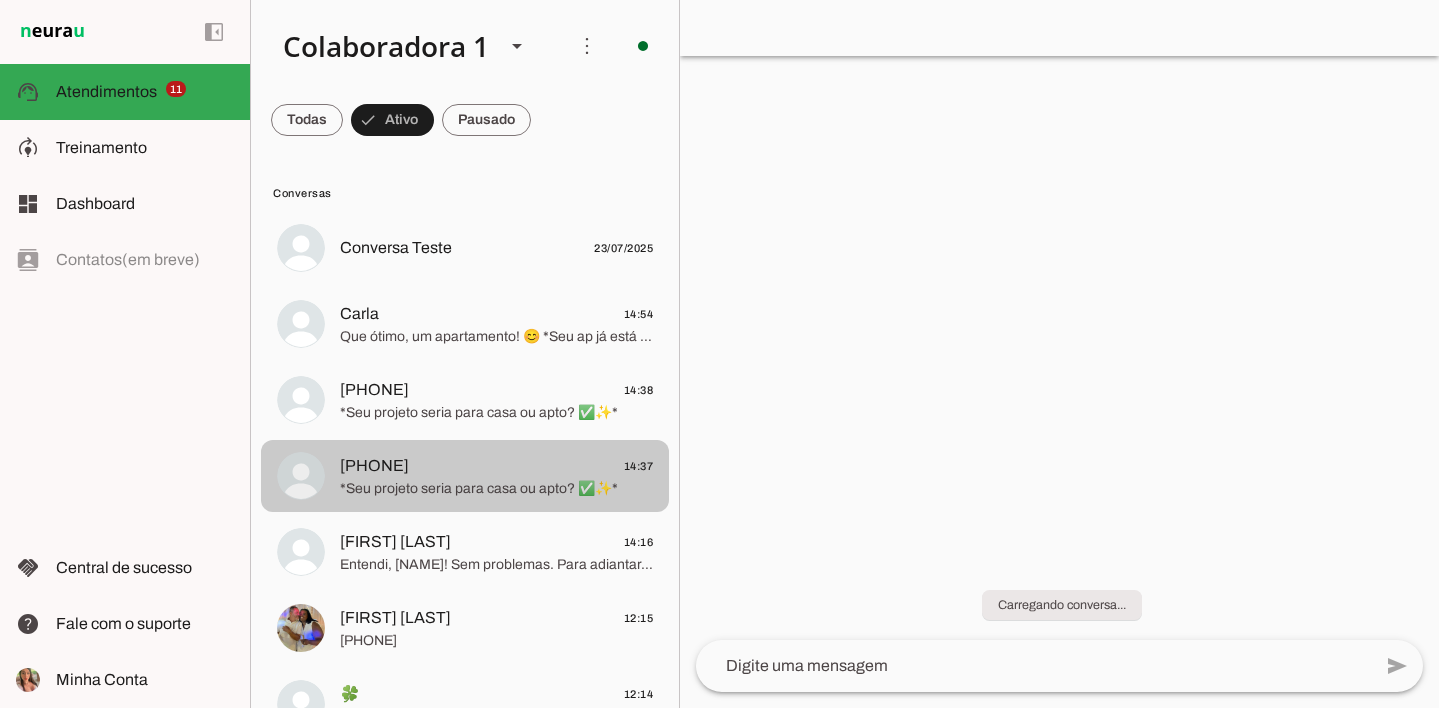 scroll, scrollTop: 0, scrollLeft: 0, axis: both 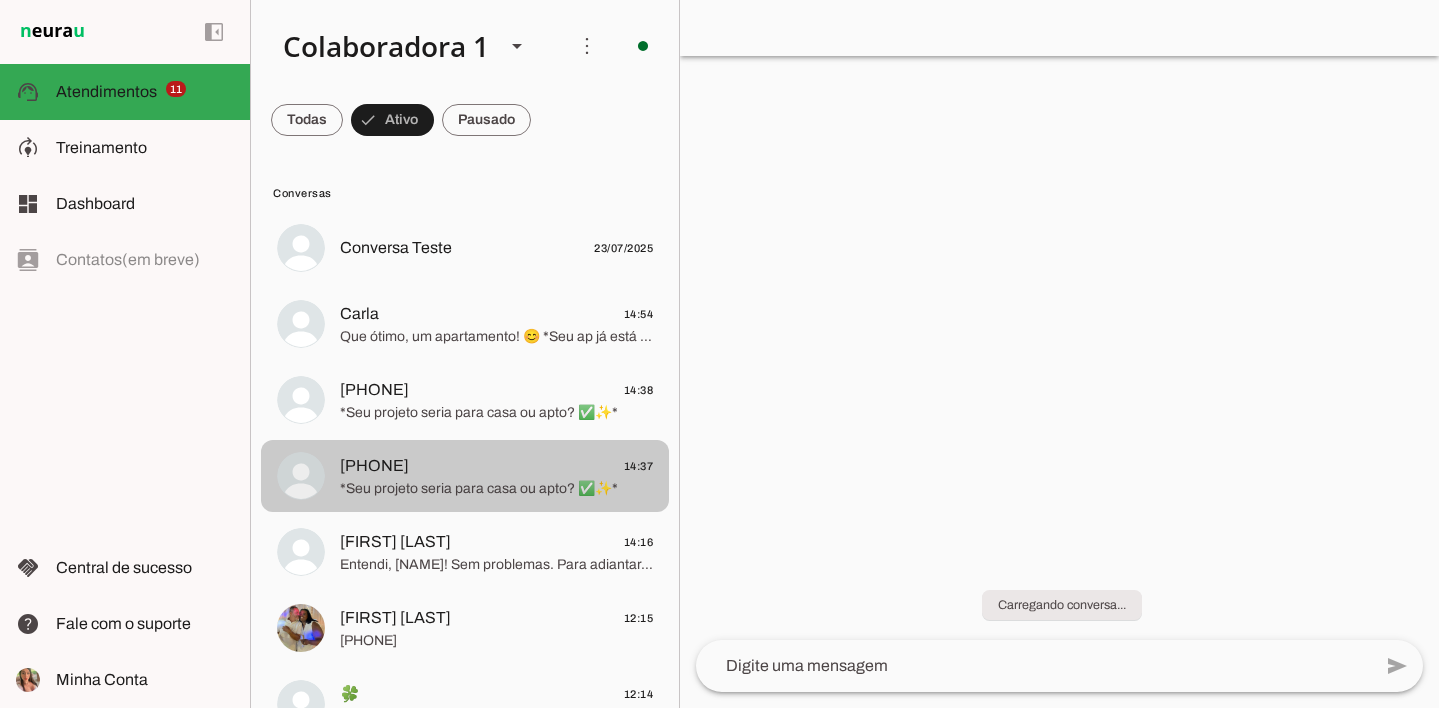 click on "*Seu projeto seria para casa ou apto? ✅✨*" 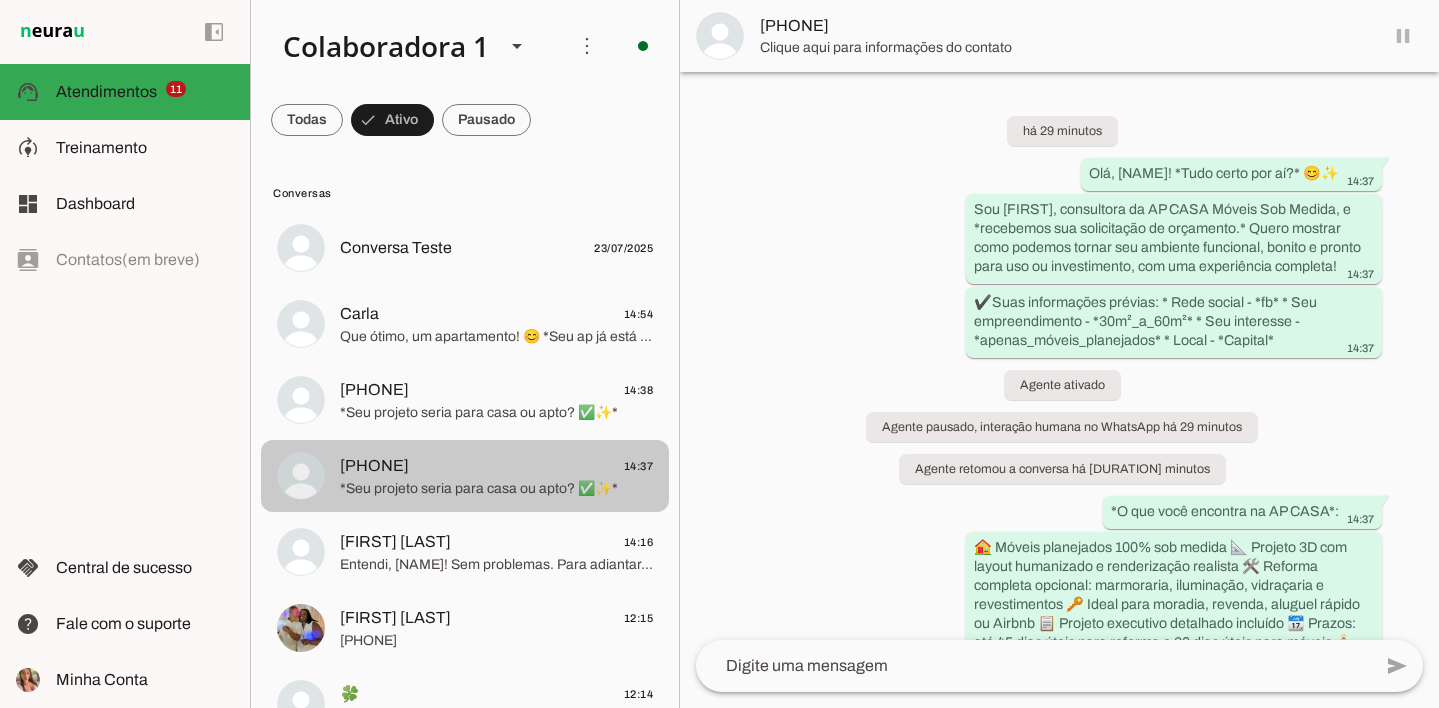 drag, startPoint x: 468, startPoint y: 488, endPoint x: 489, endPoint y: 311, distance: 178.24141 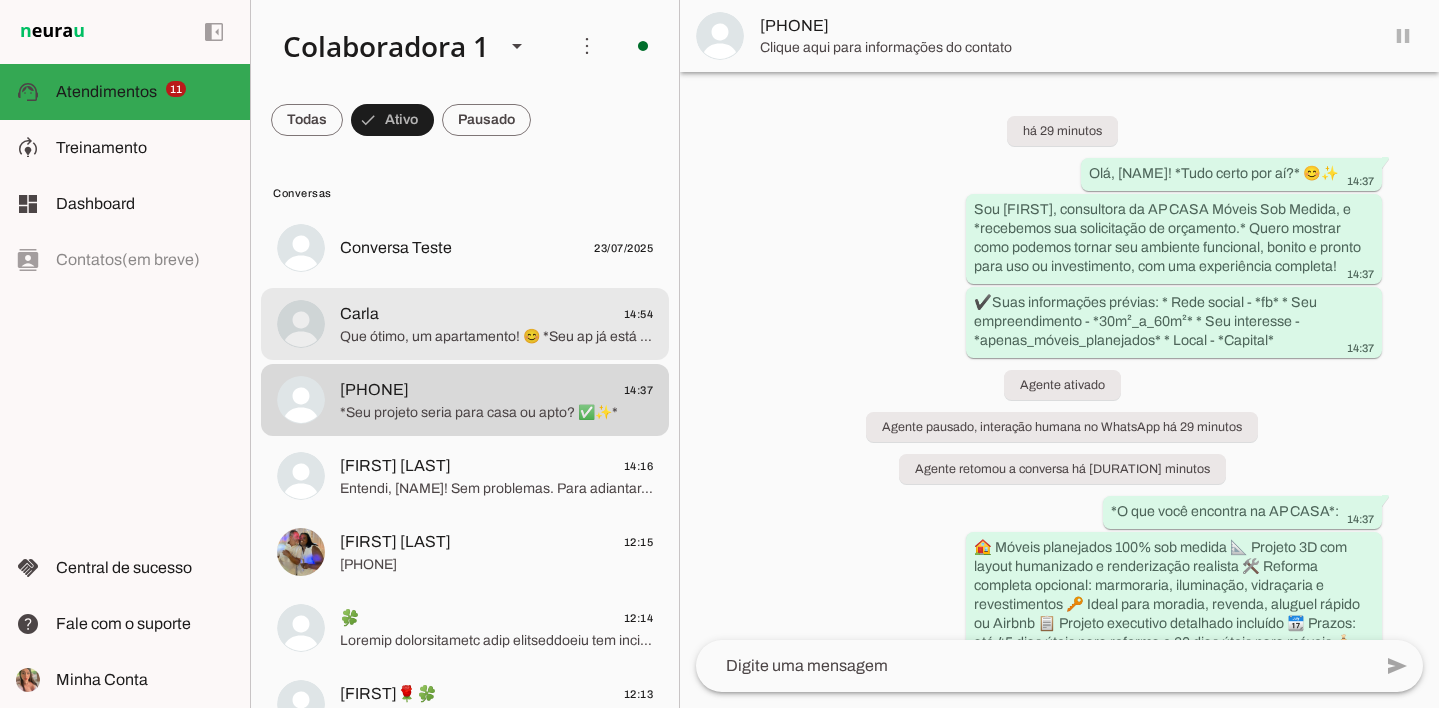 click on "[FIRST]
[TIME]" 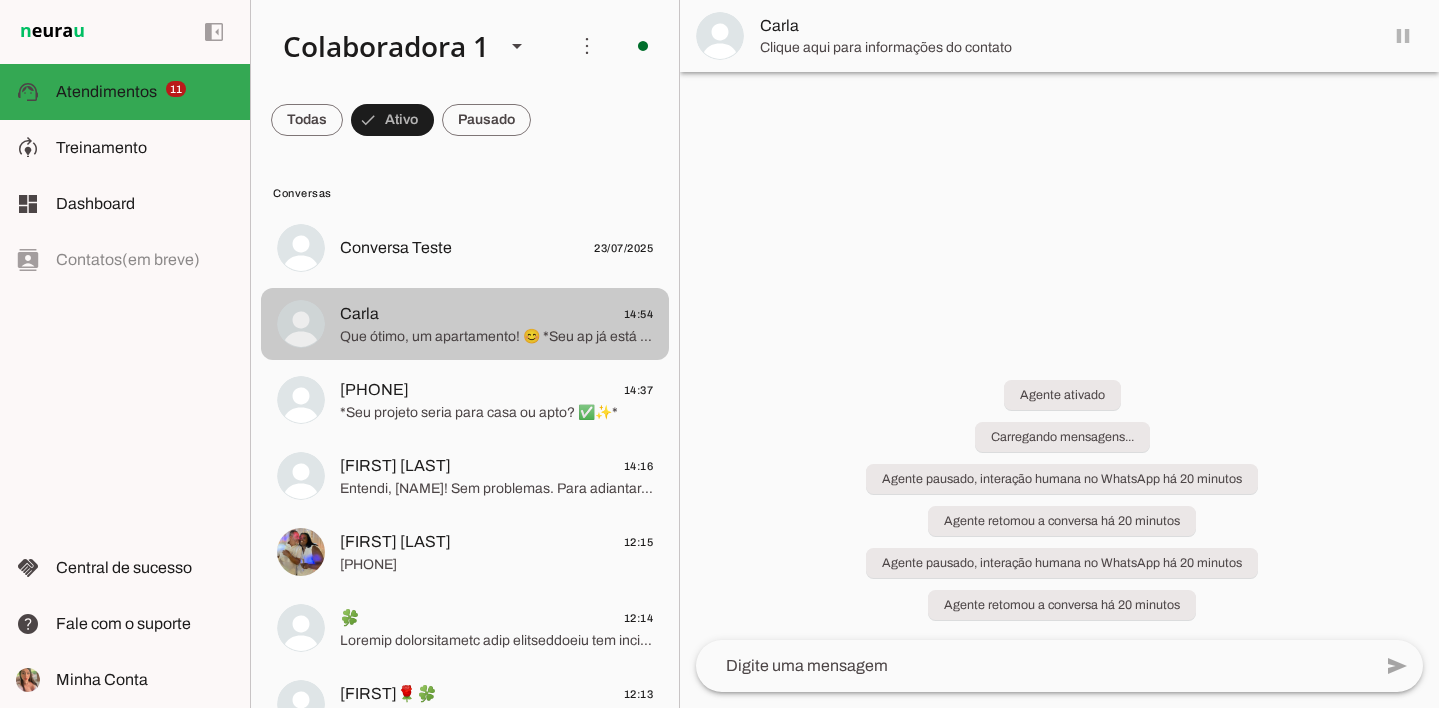 scroll, scrollTop: 0, scrollLeft: 0, axis: both 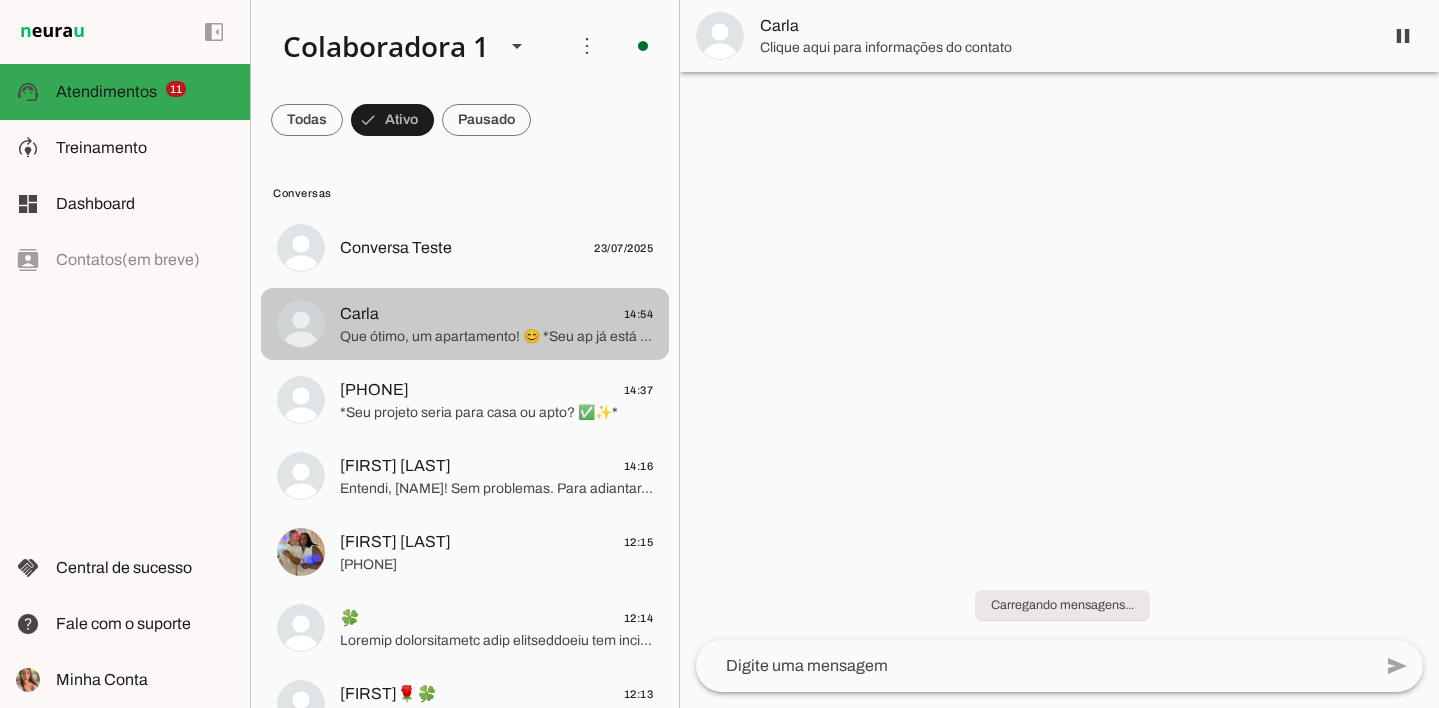 click on "[FIRST]
[TIME]" 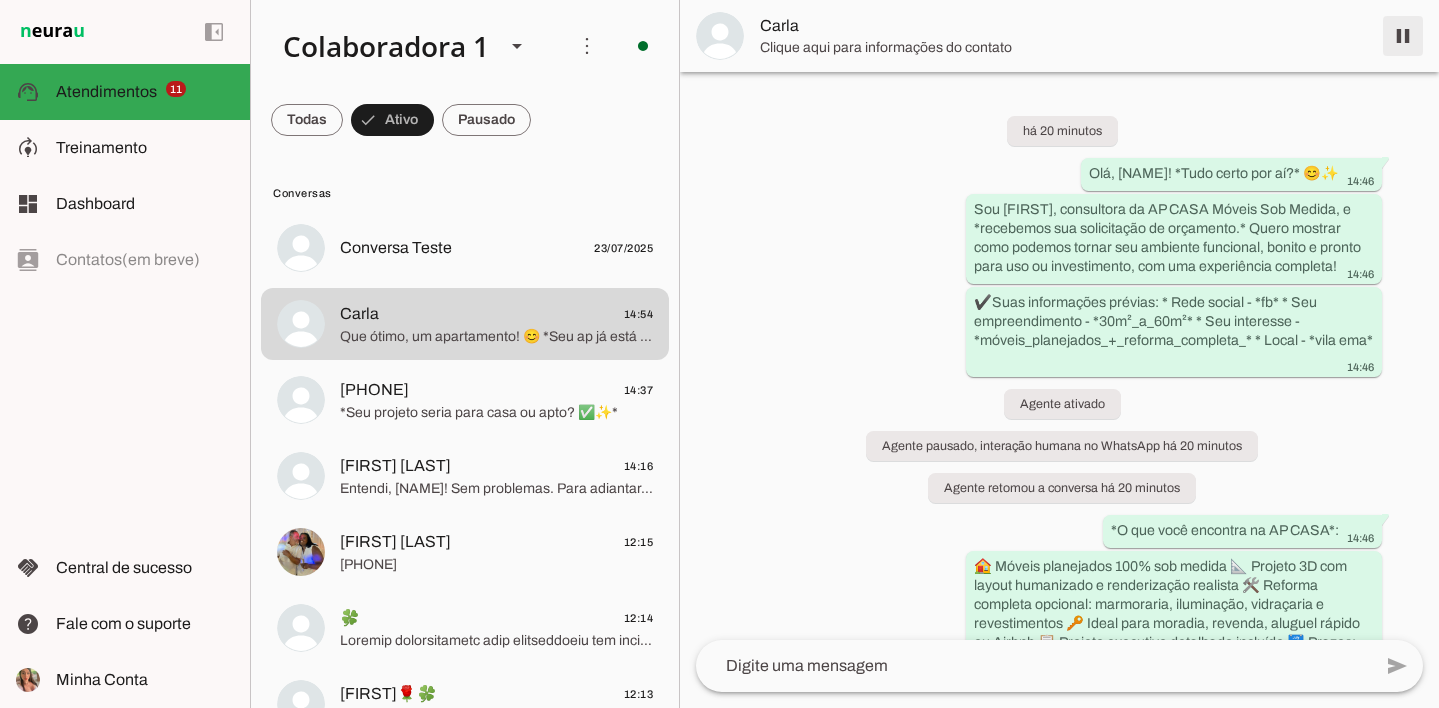 click at bounding box center [1403, 36] 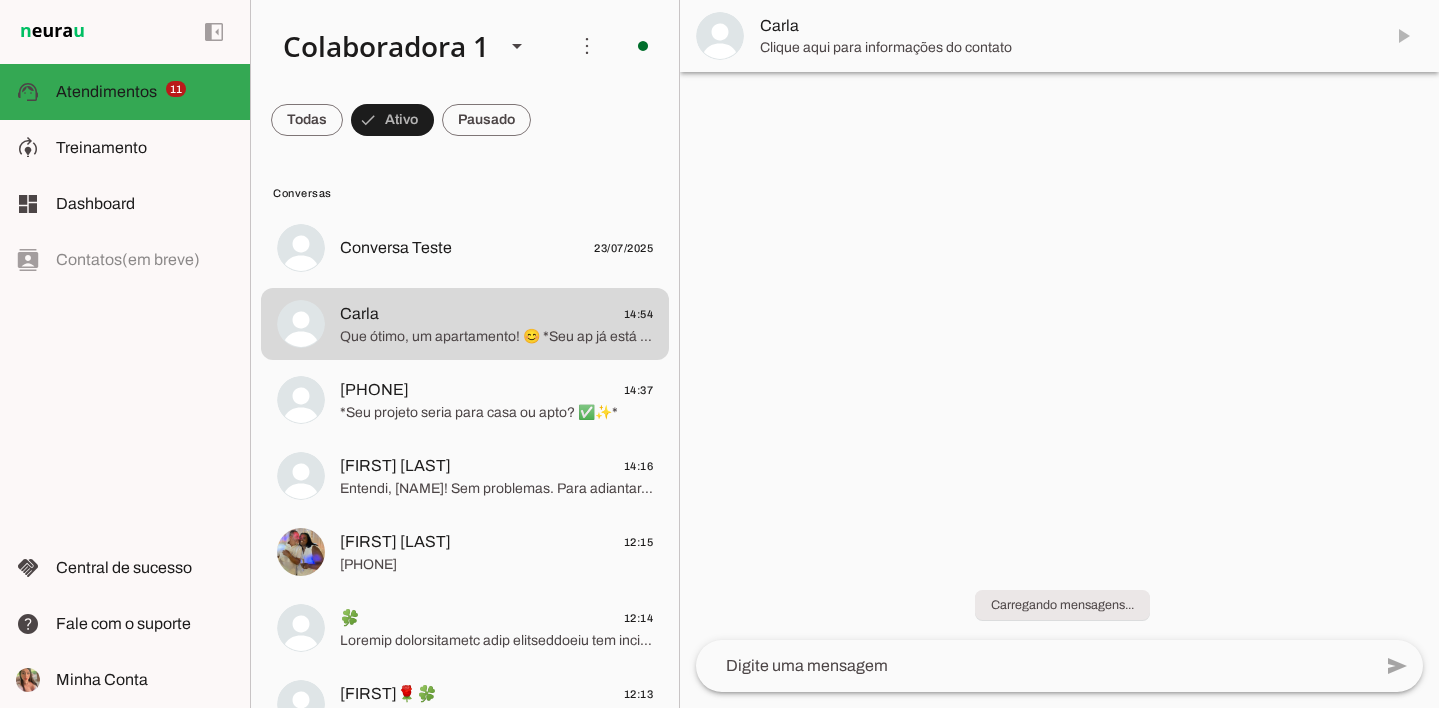 click on "[PHONE]
14:37" 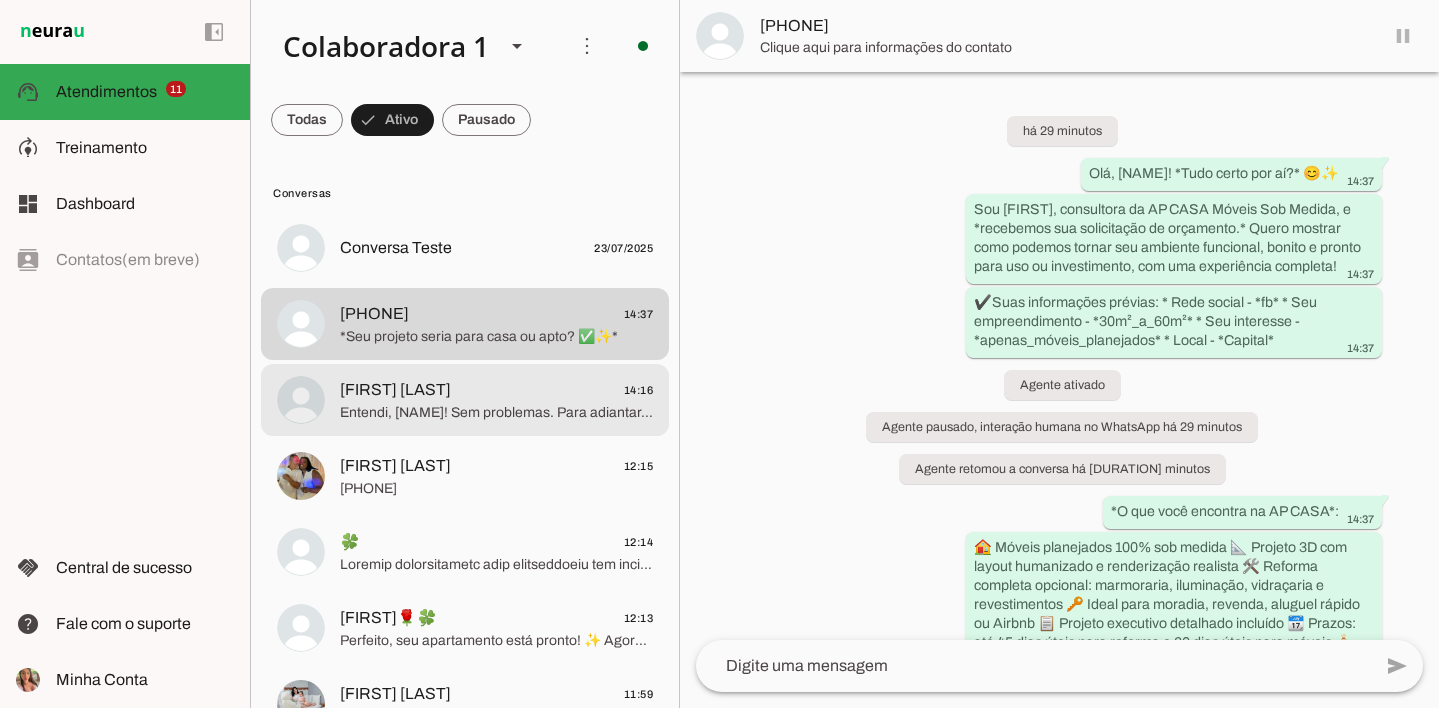 scroll, scrollTop: 255, scrollLeft: 0, axis: vertical 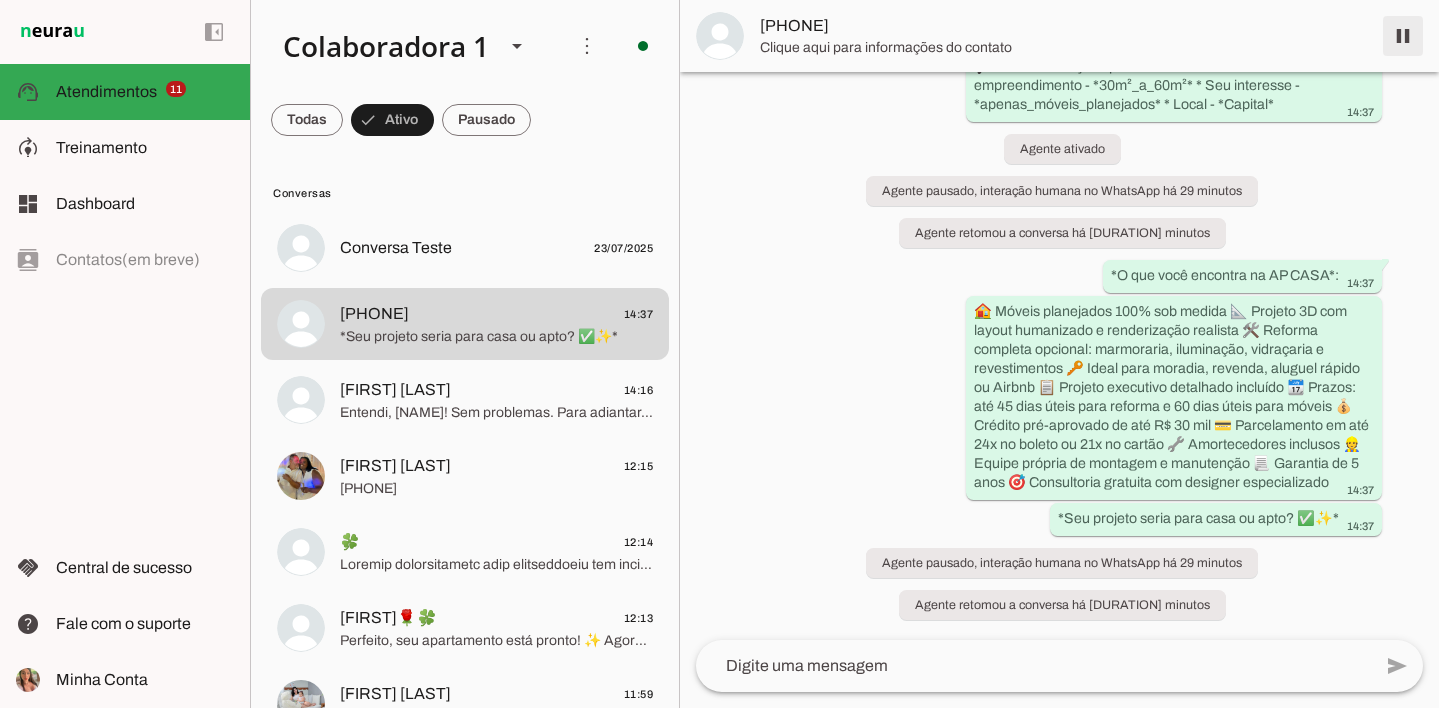 click at bounding box center (1403, 36) 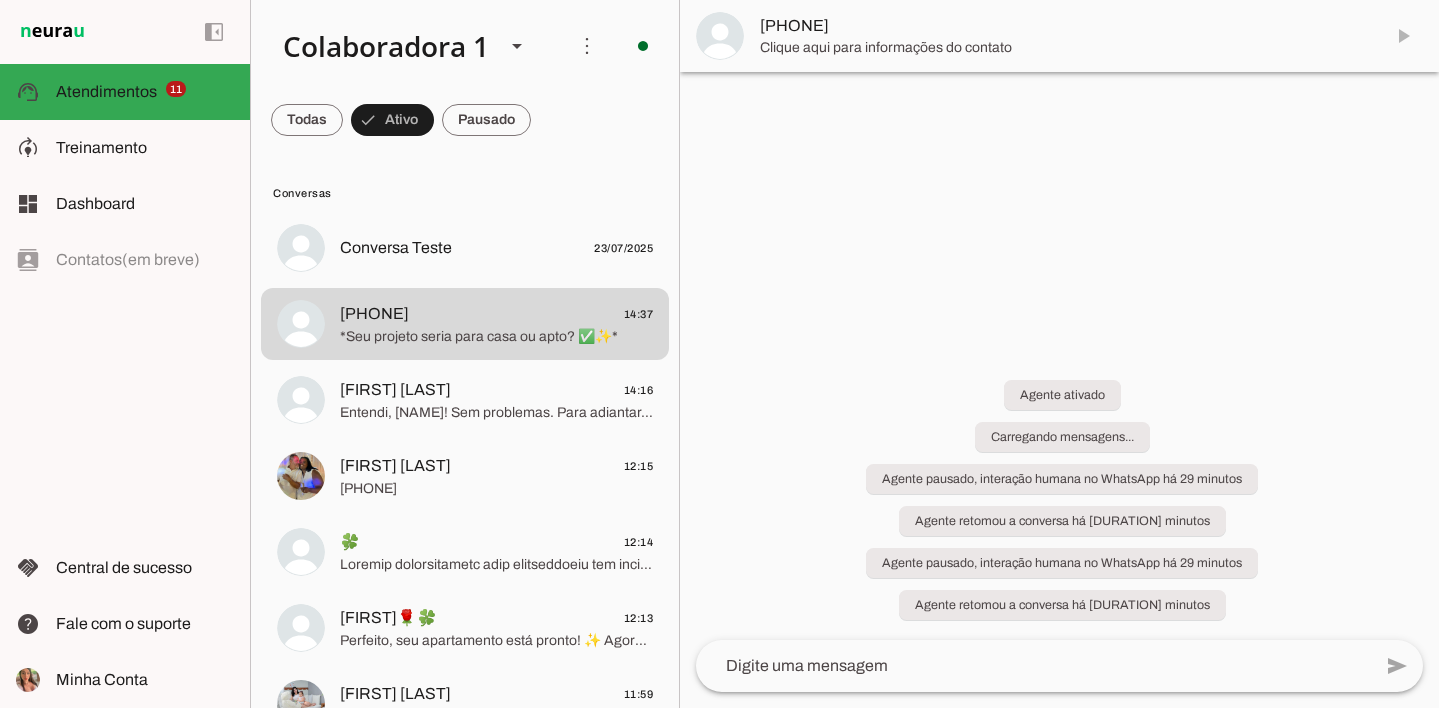 scroll, scrollTop: 0, scrollLeft: 0, axis: both 